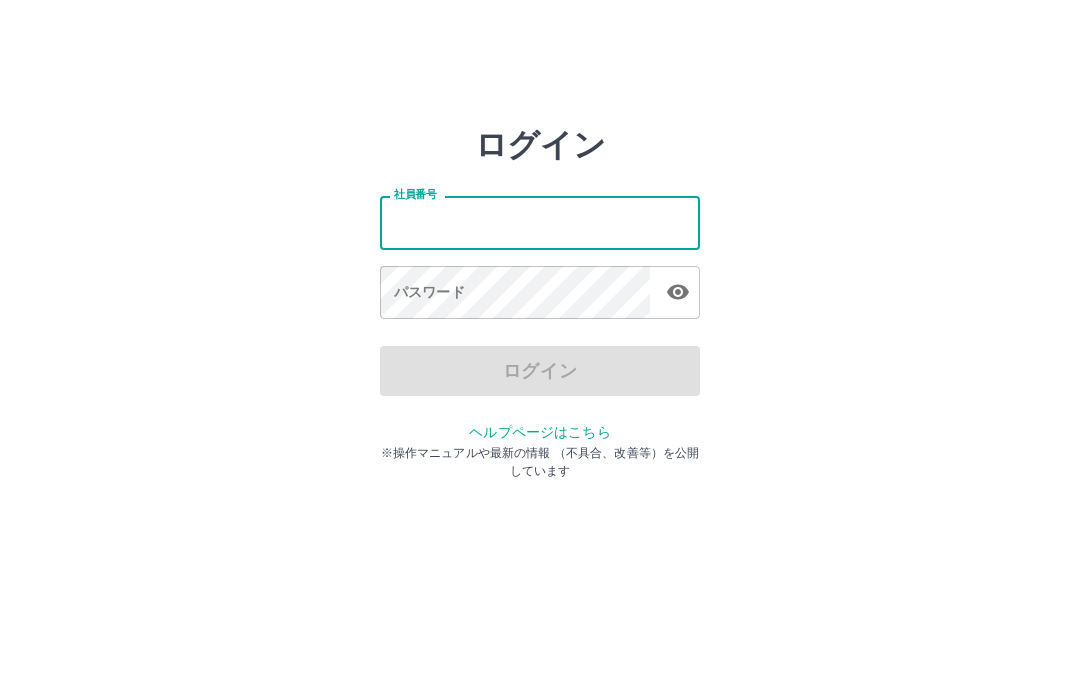 scroll, scrollTop: 0, scrollLeft: 0, axis: both 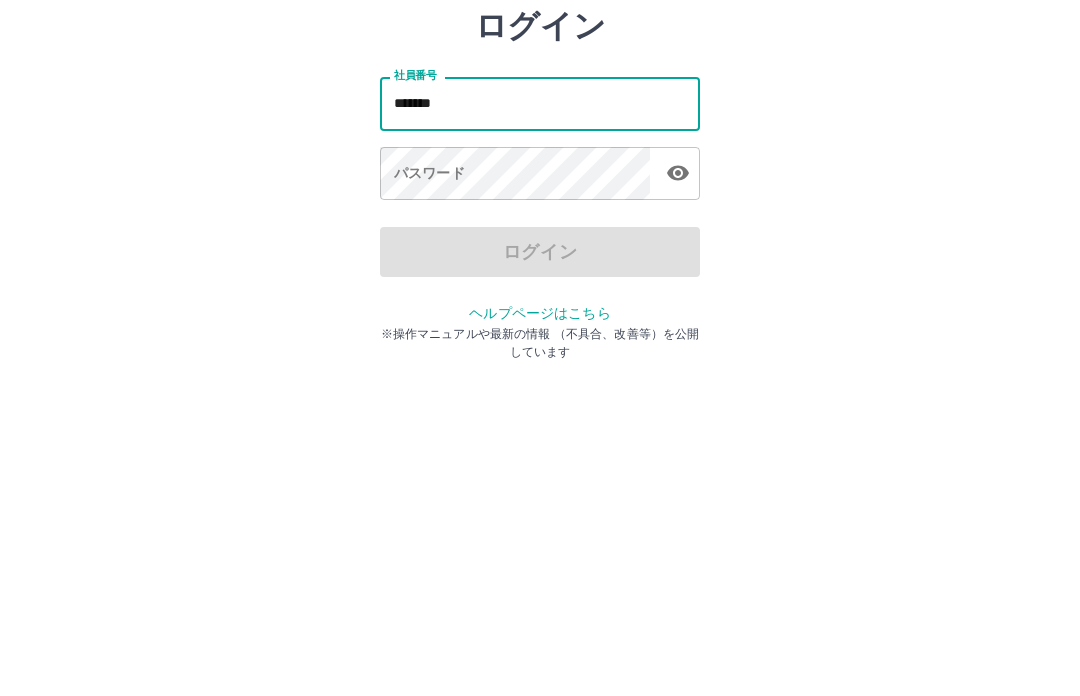 type on "*******" 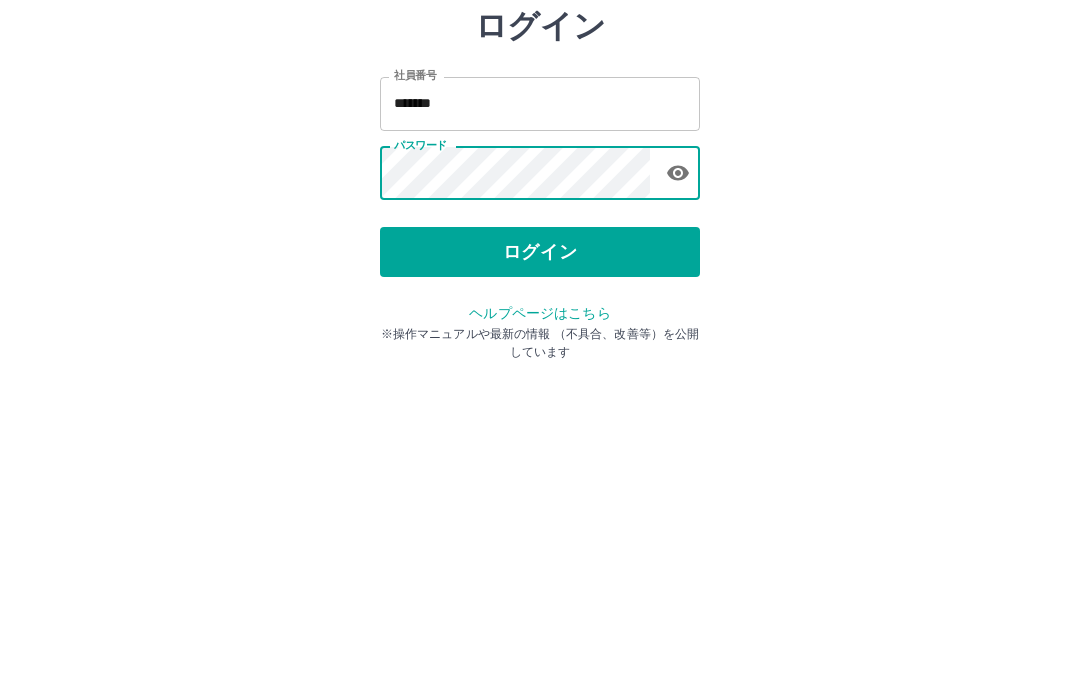 click on "ログイン" at bounding box center [540, 371] 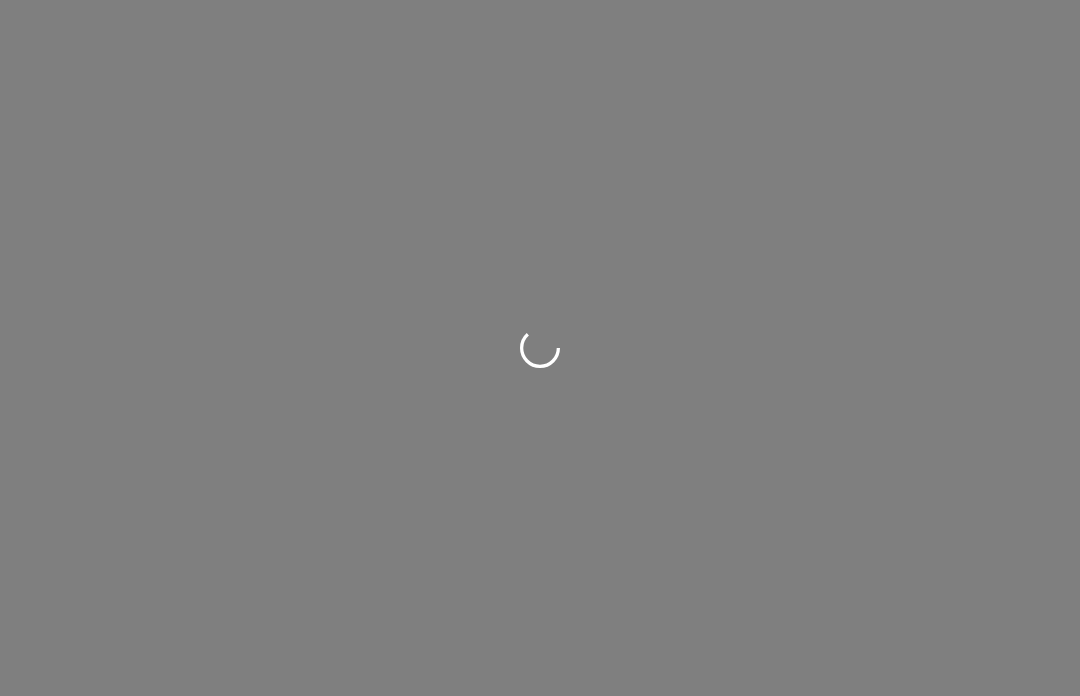 scroll, scrollTop: 0, scrollLeft: 0, axis: both 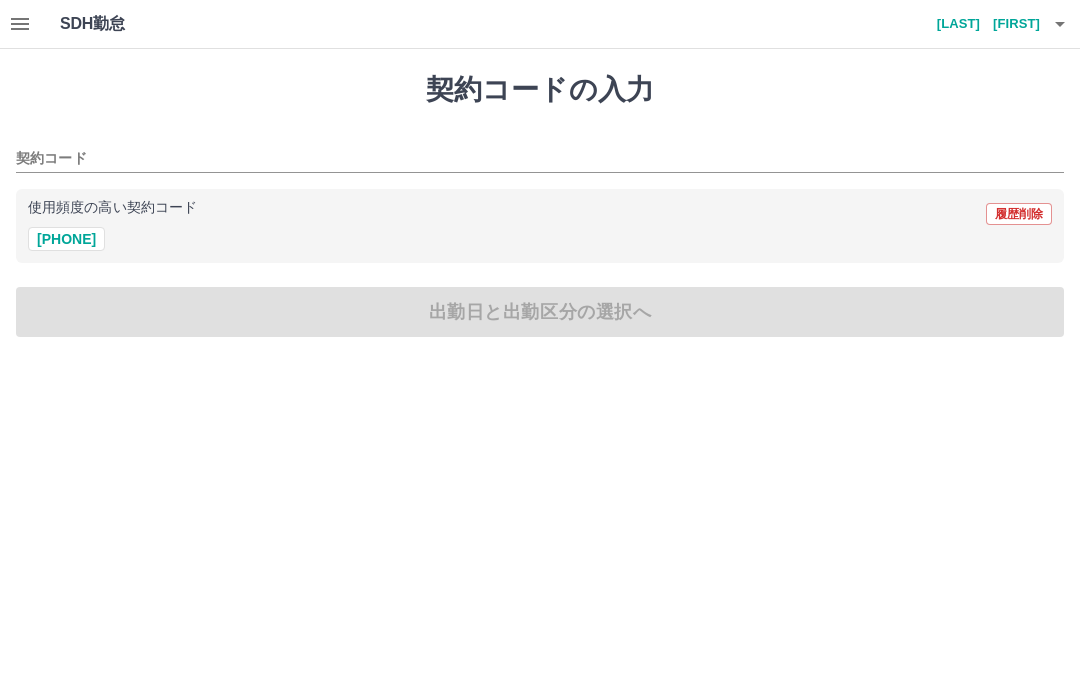 click on "41115090" at bounding box center (66, 239) 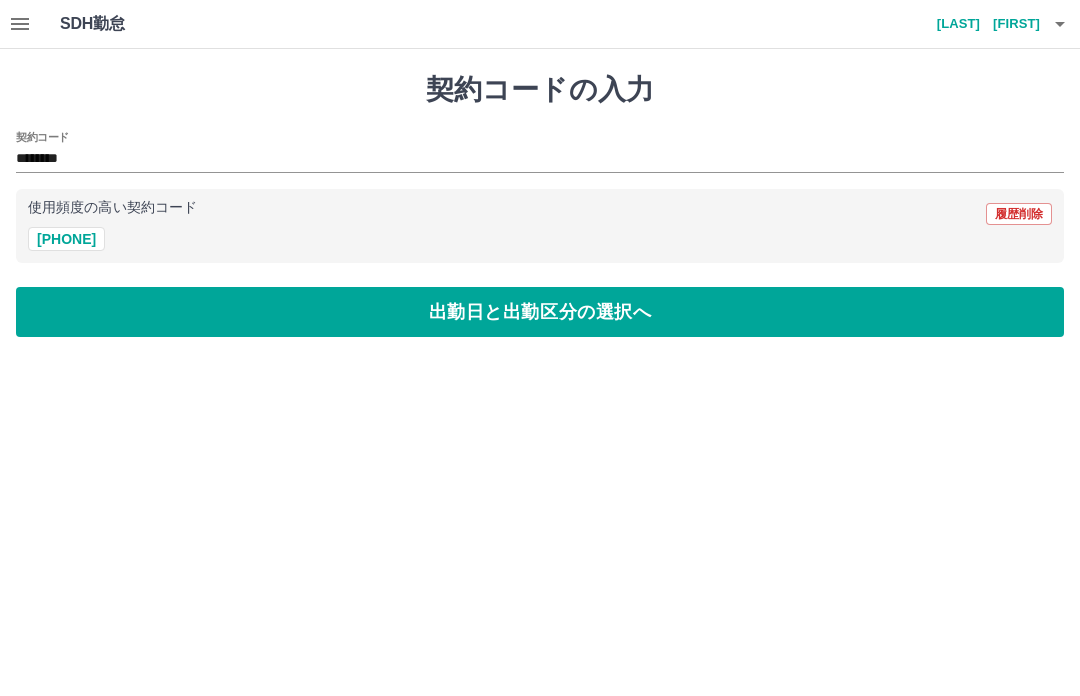 click on "出勤日と出勤区分の選択へ" at bounding box center (540, 312) 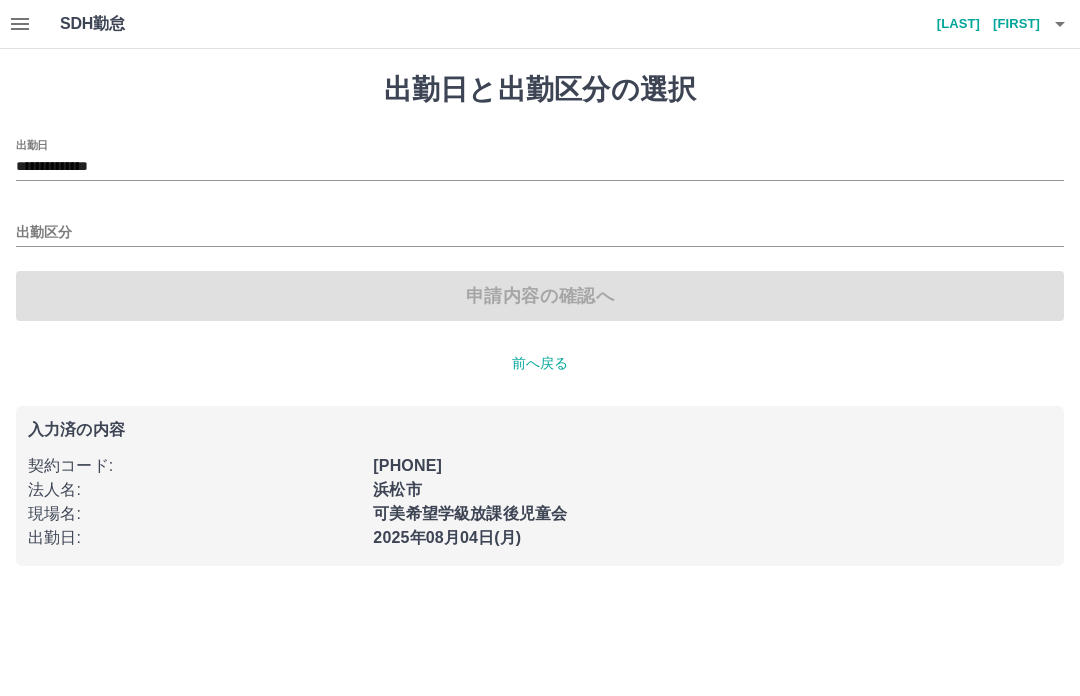 click on "出勤区分" at bounding box center [540, 233] 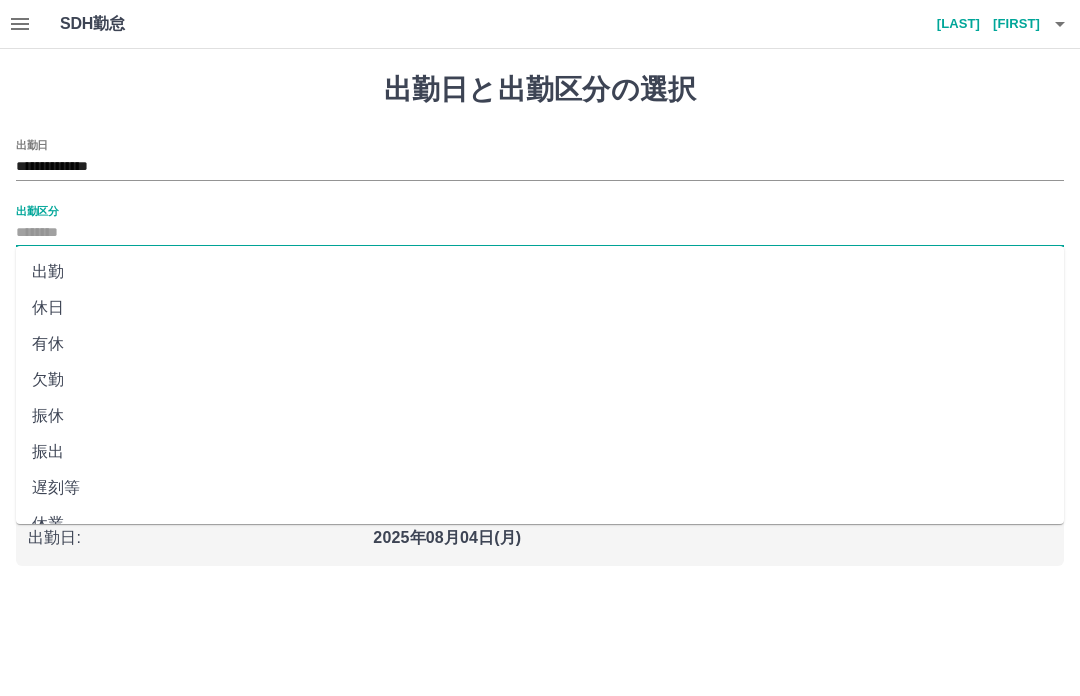 click on "出勤" at bounding box center (540, 272) 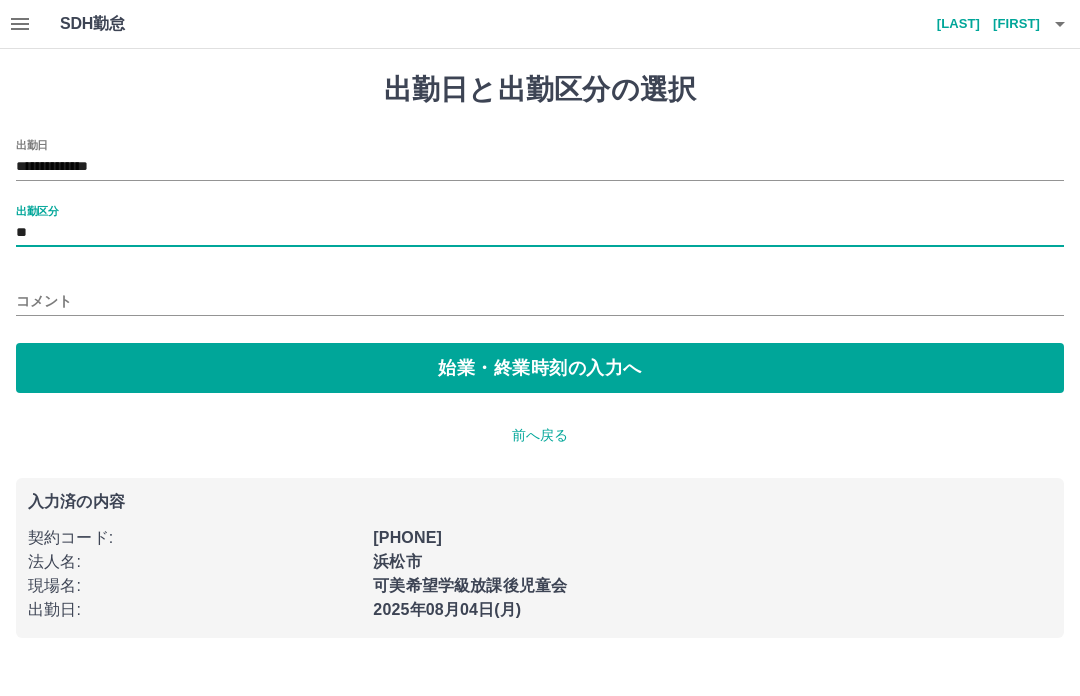 click on "始業・終業時刻の入力へ" at bounding box center (540, 368) 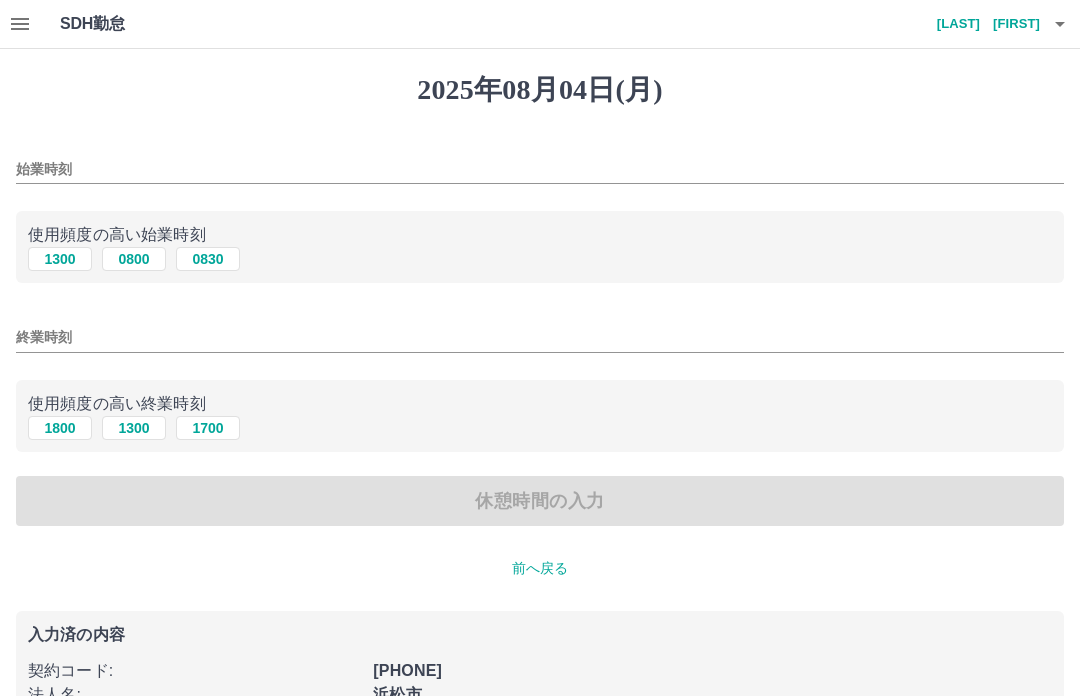 click on "0800" at bounding box center (134, 259) 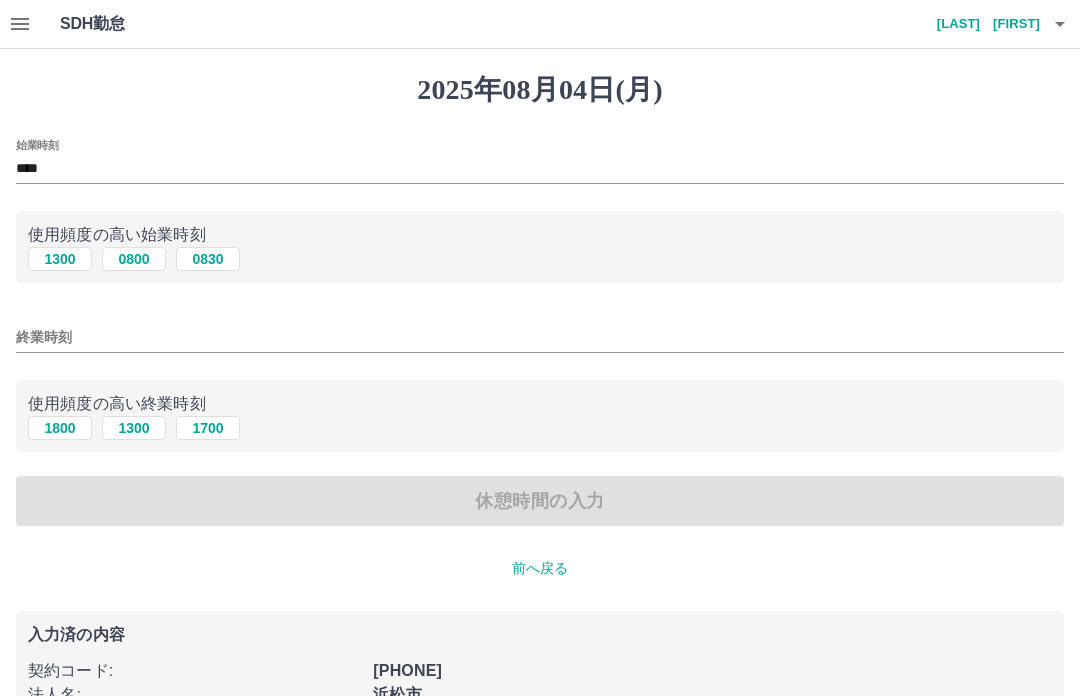 click on "1300" at bounding box center (134, 428) 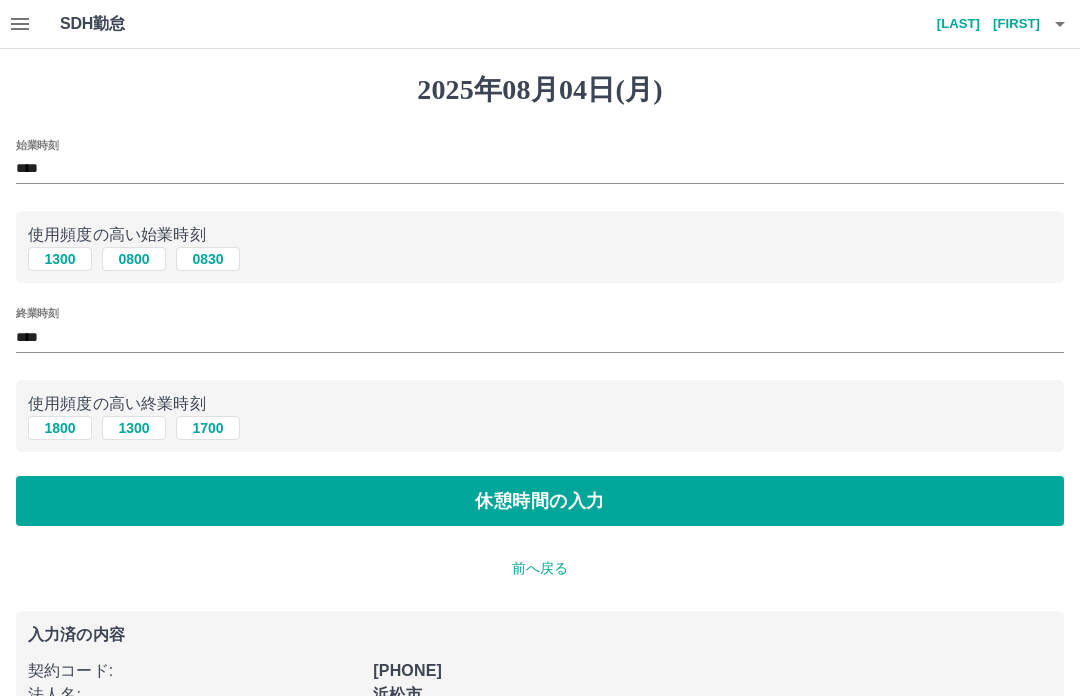 click on "休憩時間の入力" at bounding box center [540, 501] 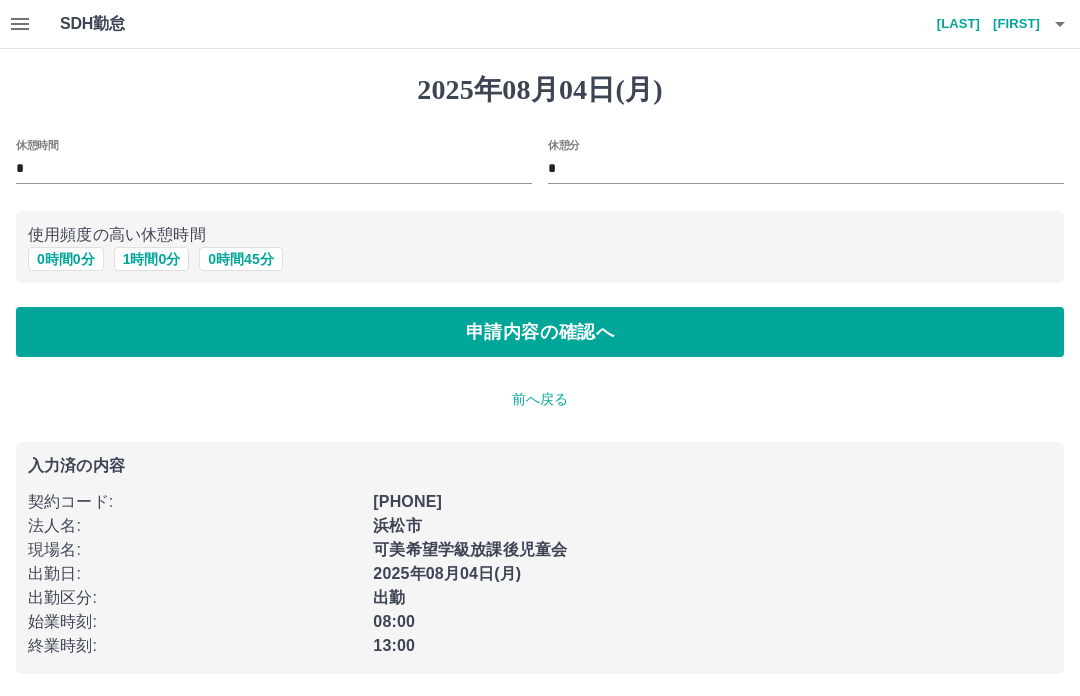 click on "申請内容の確認へ" at bounding box center [540, 332] 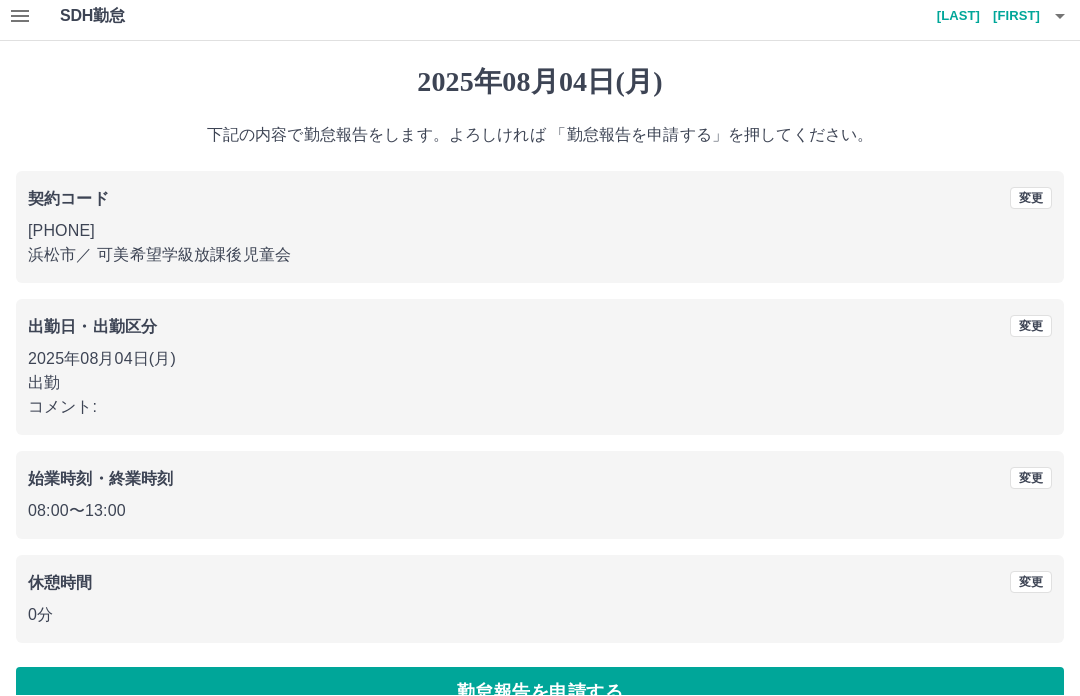 scroll, scrollTop: 52, scrollLeft: 0, axis: vertical 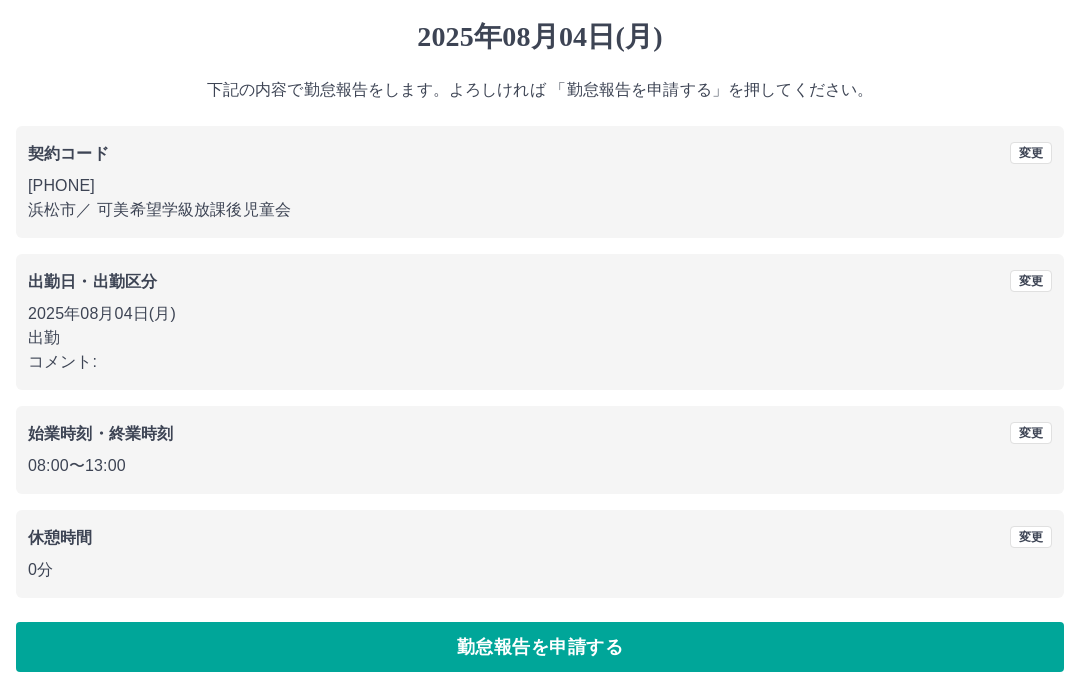 click on "勤怠報告を申請する" at bounding box center (540, 648) 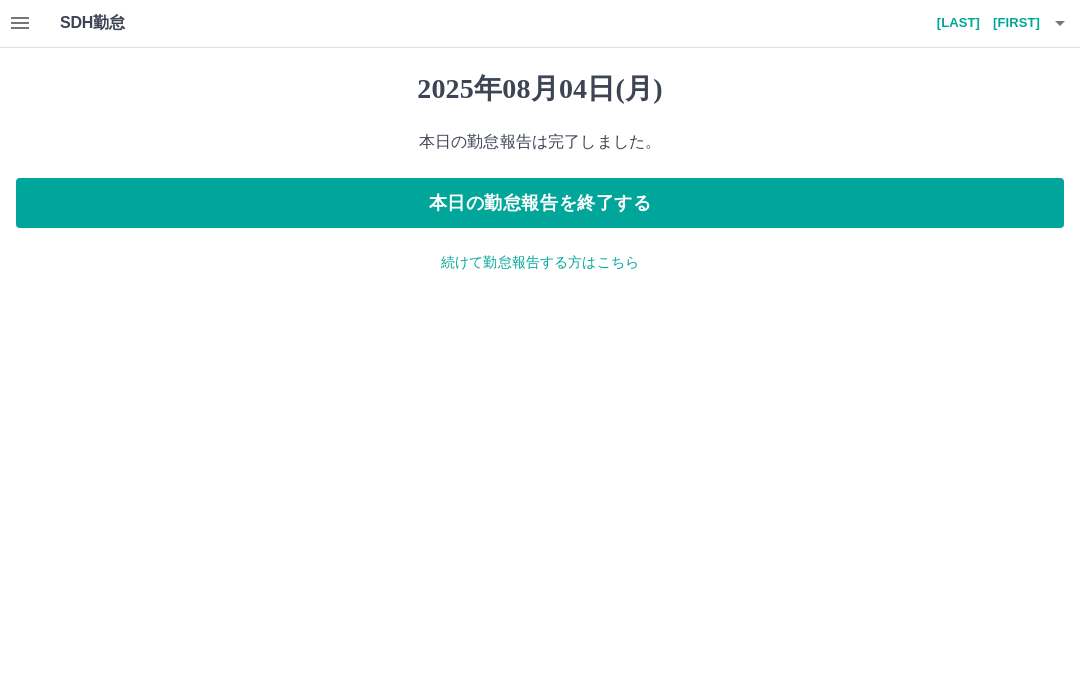 scroll, scrollTop: 0, scrollLeft: 0, axis: both 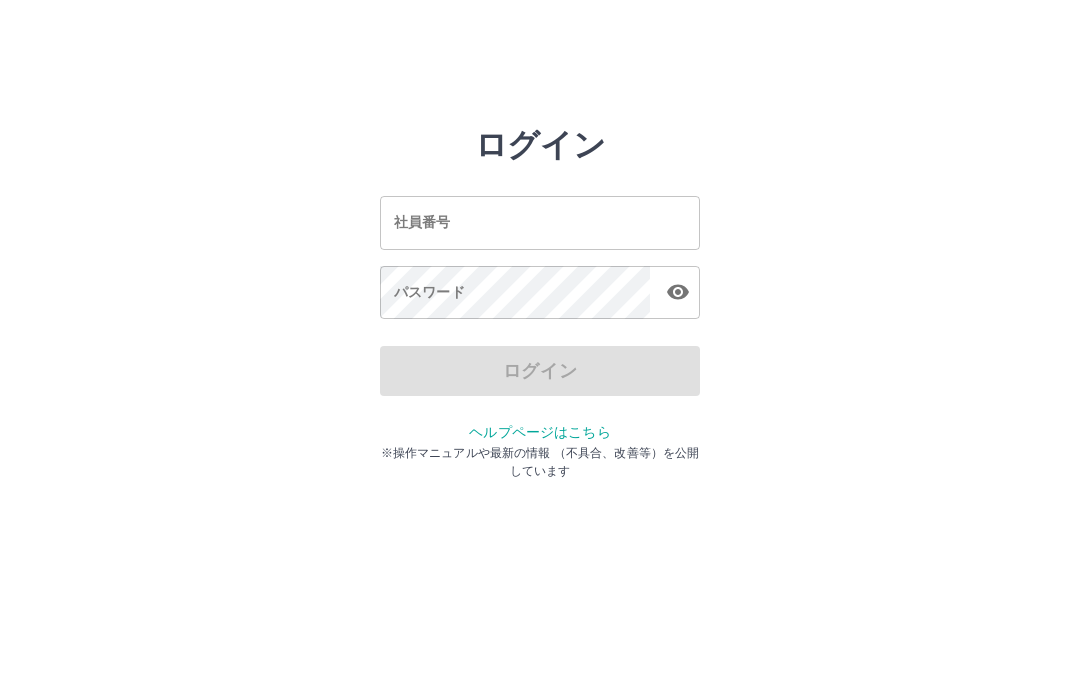 click on "社員番号" at bounding box center (540, 222) 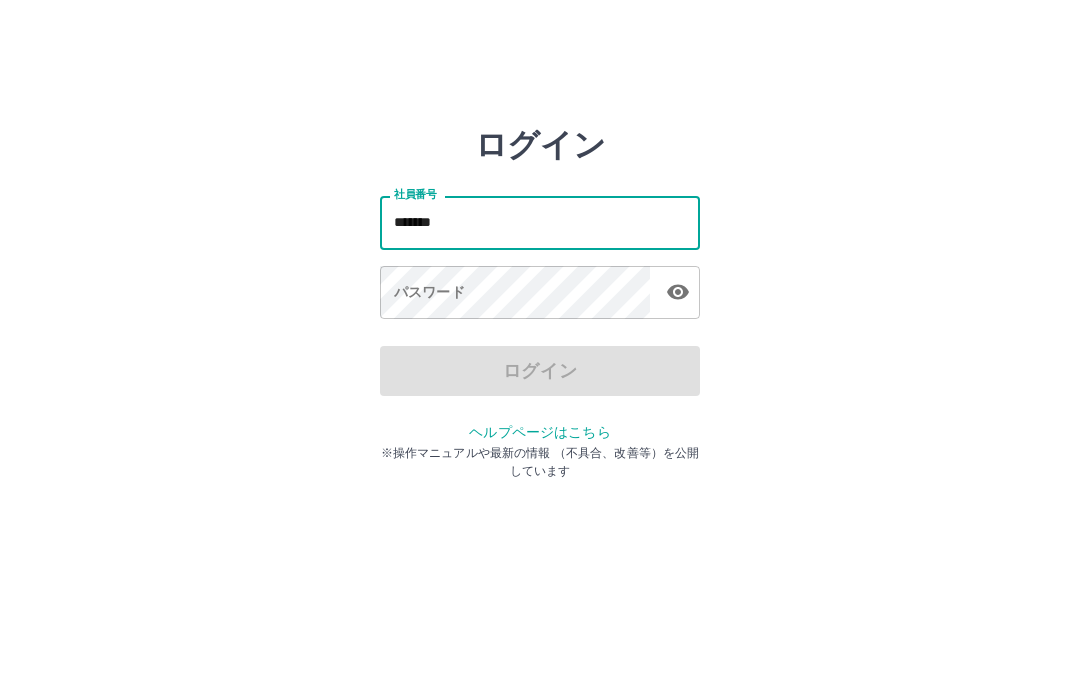 type on "*******" 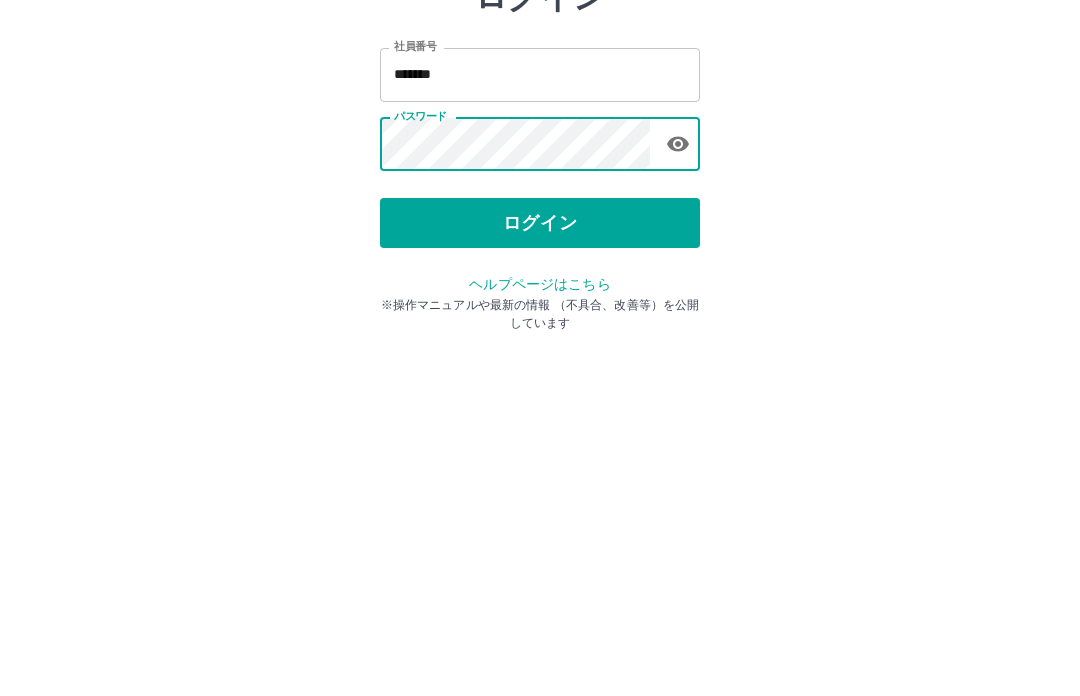 click on "ログイン 社員番号 ******* 社員番号 パスワード パスワード ログイン ヘルプページはこちら ※操作マニュアルや最新の情報 （不具合、改善等）を公開しています" at bounding box center (540, 286) 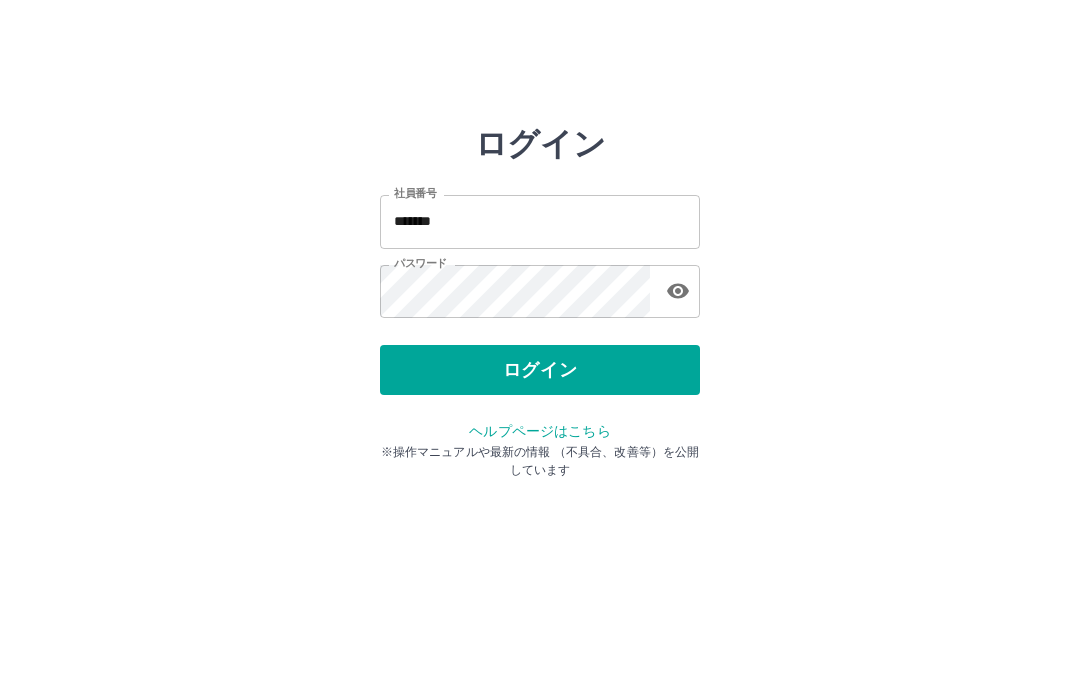 click on "ログイン" at bounding box center [540, 371] 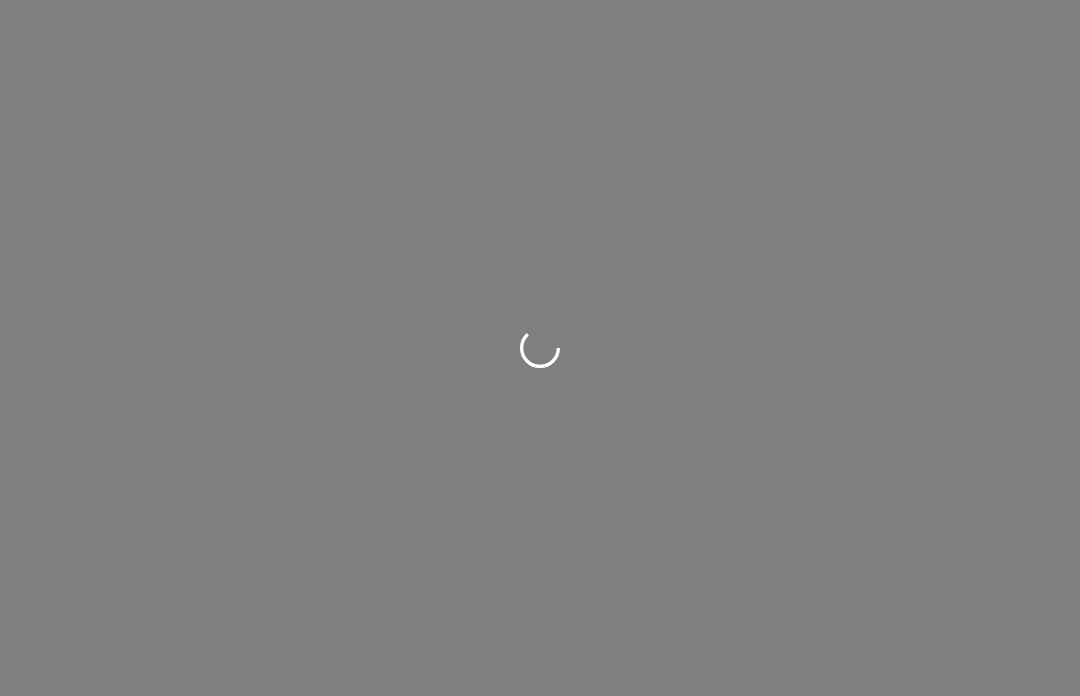 scroll, scrollTop: 0, scrollLeft: 0, axis: both 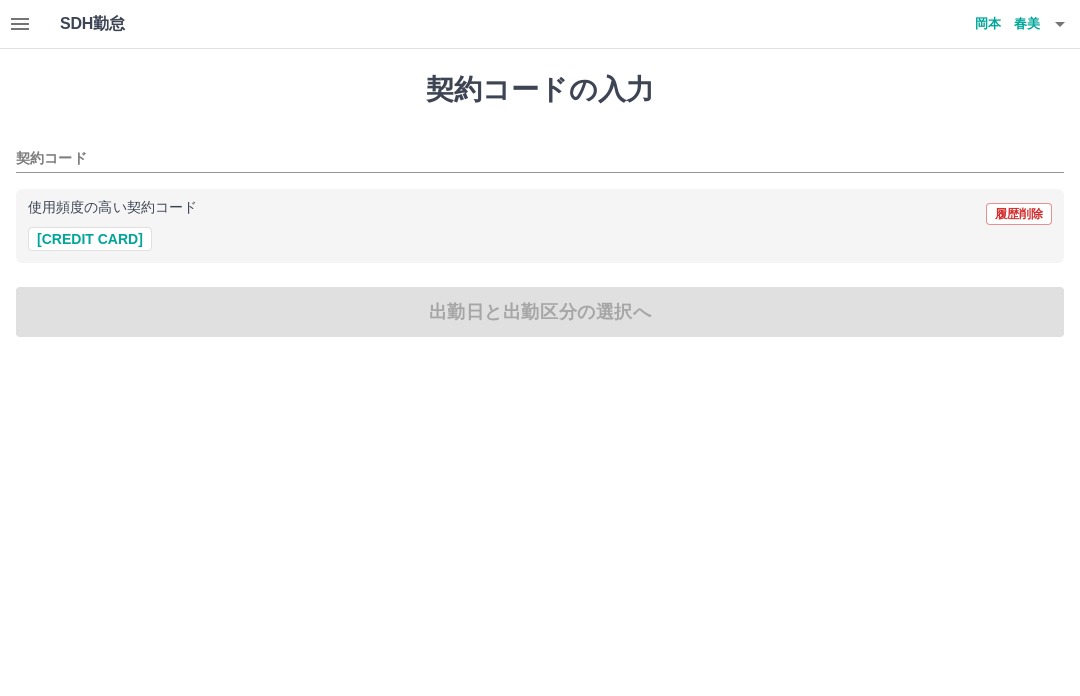click on "41115090" at bounding box center (90, 239) 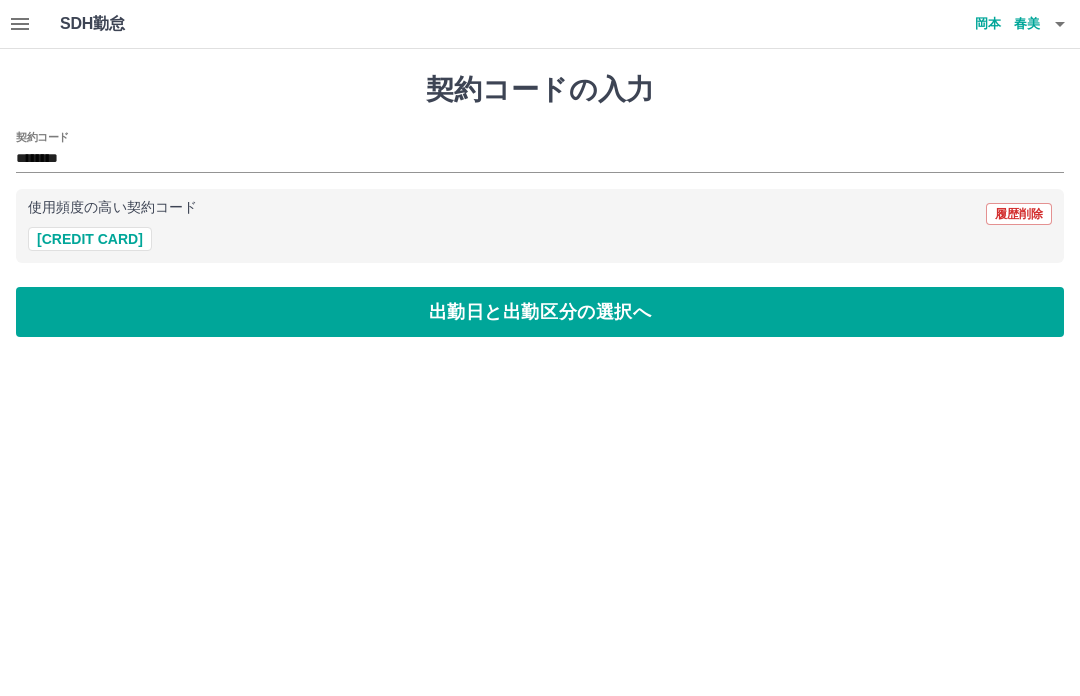 click on "出勤日と出勤区分の選択へ" at bounding box center (540, 312) 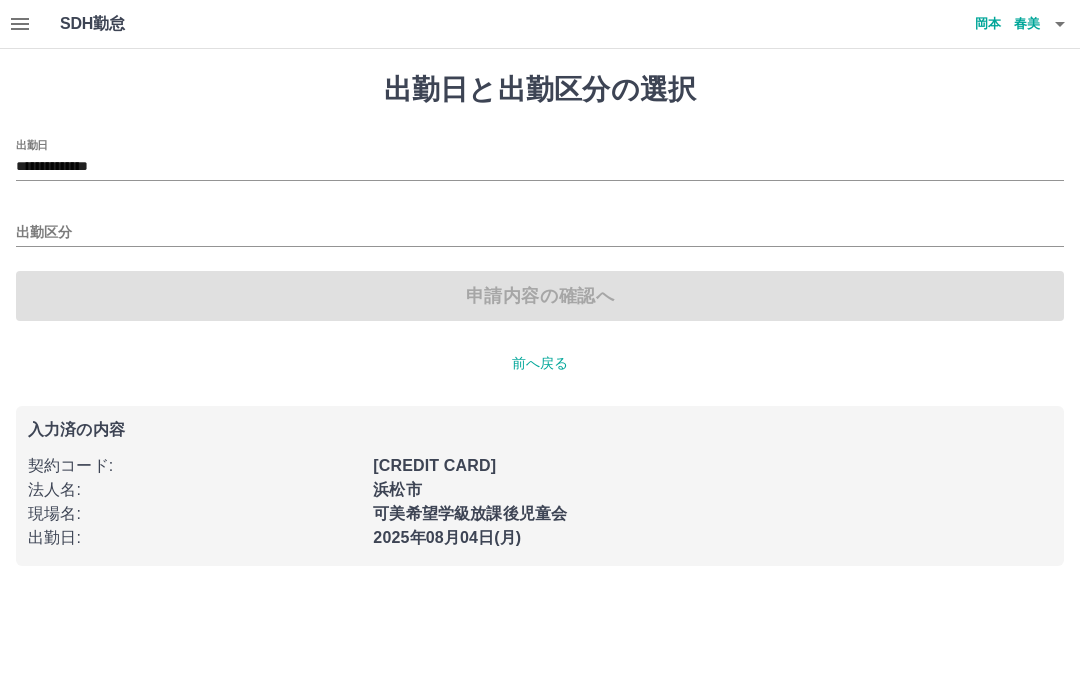 click on "出勤区分" at bounding box center [540, 233] 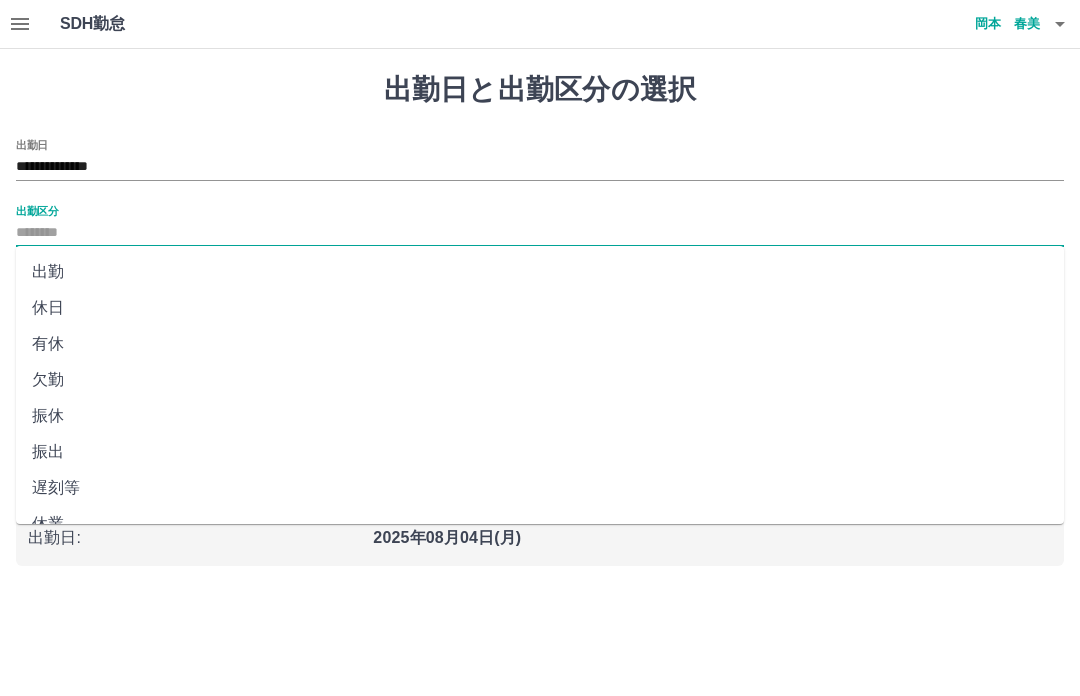 click on "出勤" at bounding box center (540, 272) 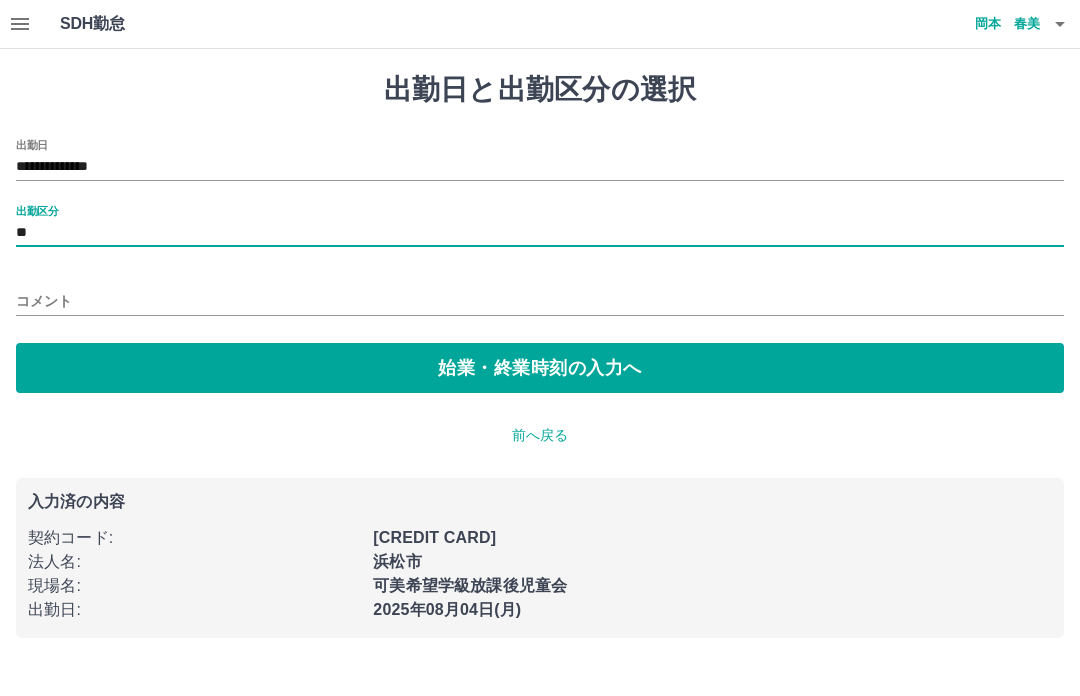 type on "**" 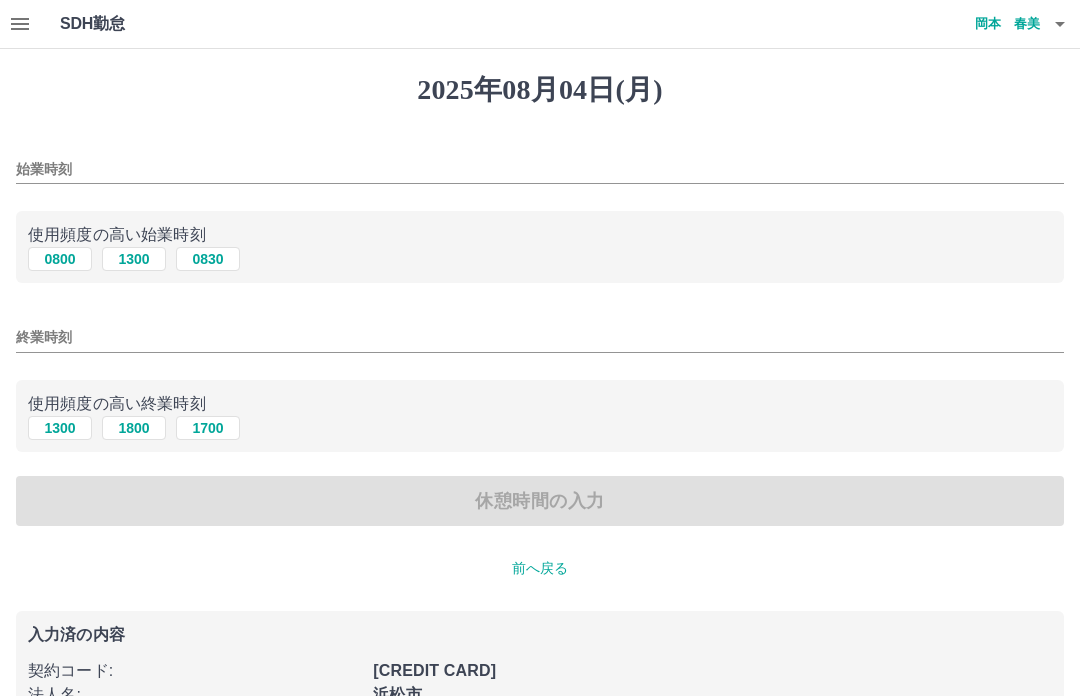 click on "0800" at bounding box center (60, 259) 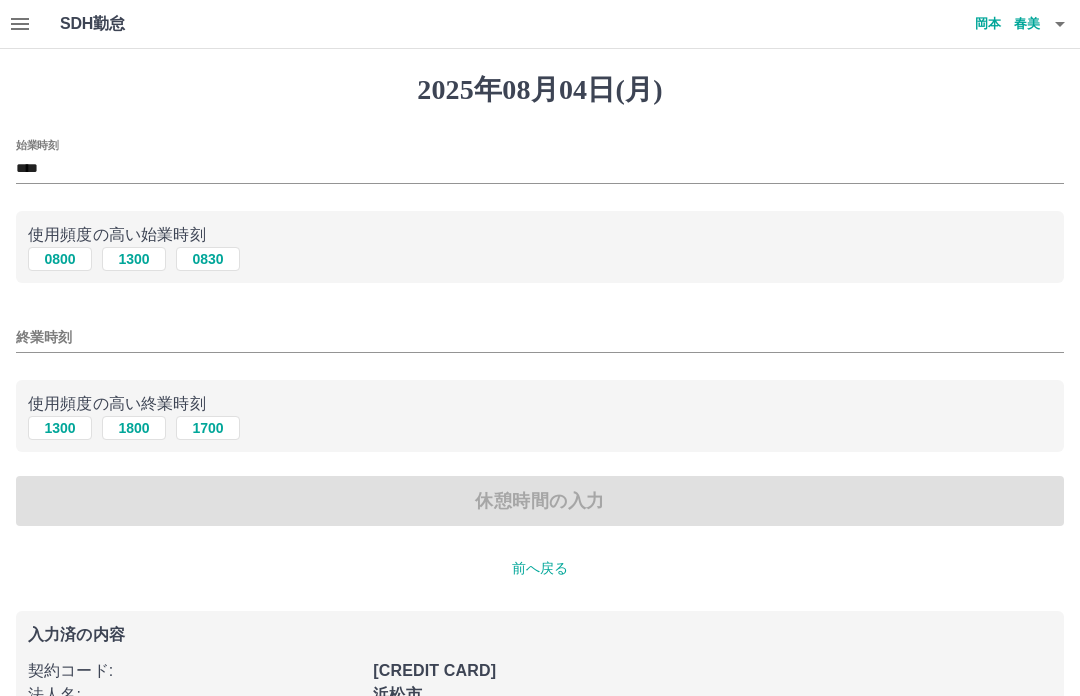 click on "1300" at bounding box center [60, 428] 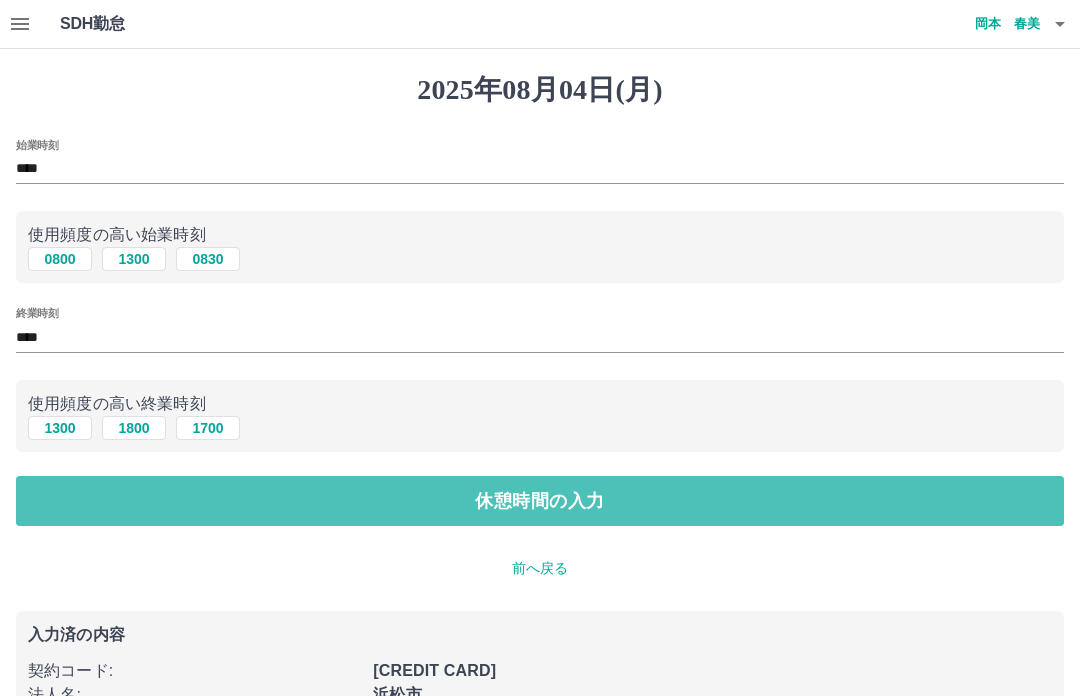 click on "休憩時間の入力" at bounding box center [540, 501] 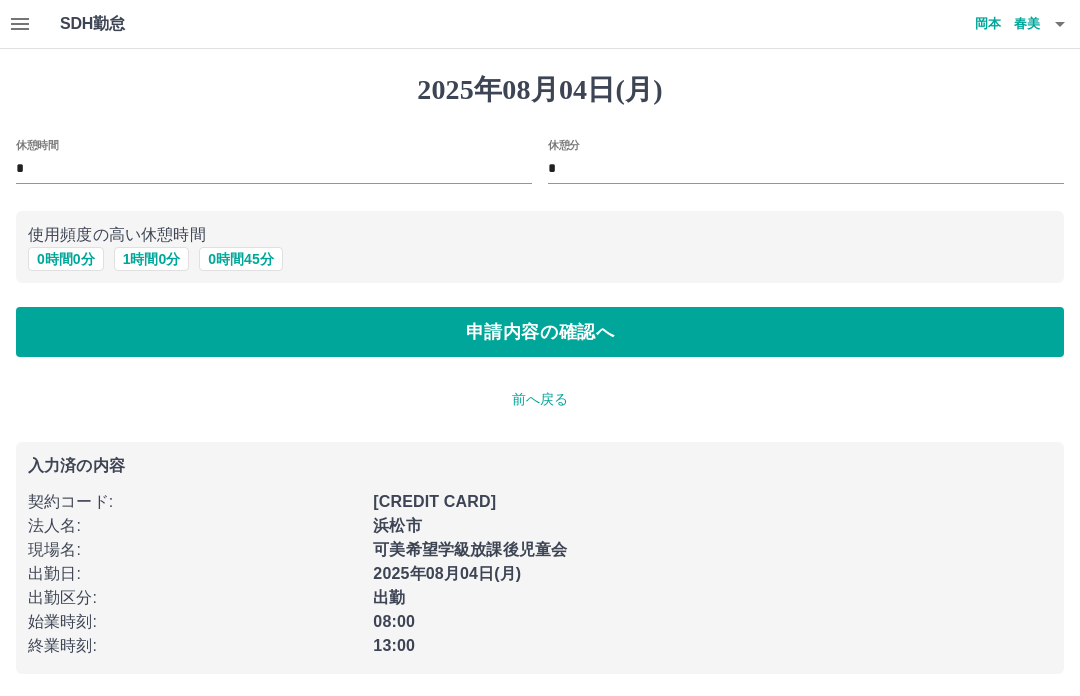 click on "0 時間 0 分" at bounding box center [66, 259] 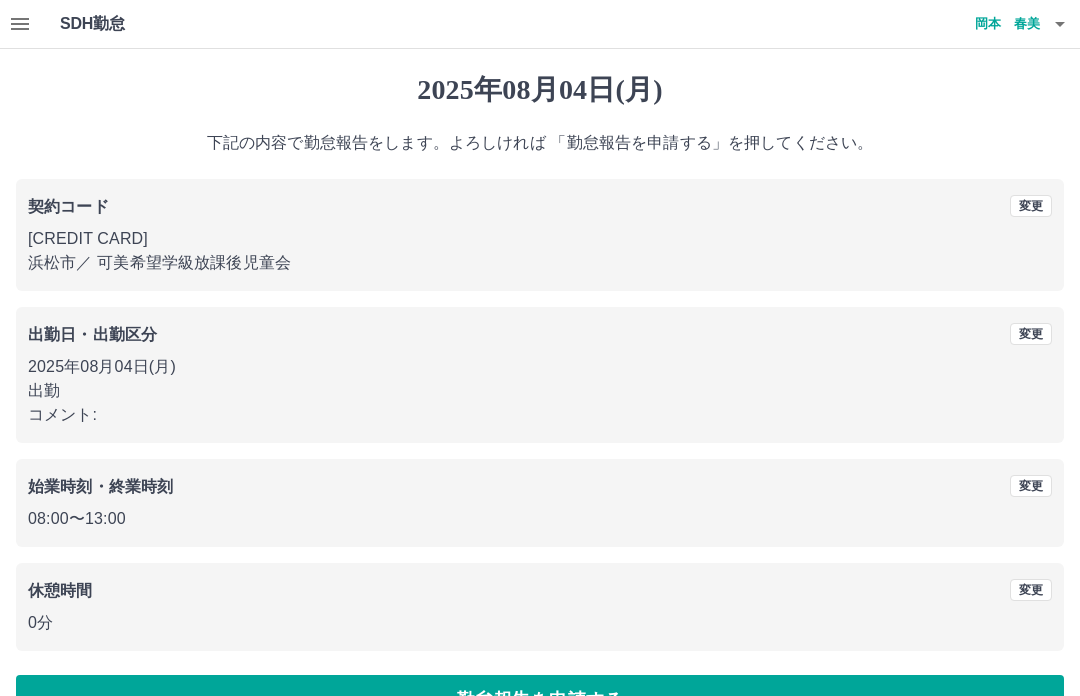 scroll, scrollTop: 52, scrollLeft: 0, axis: vertical 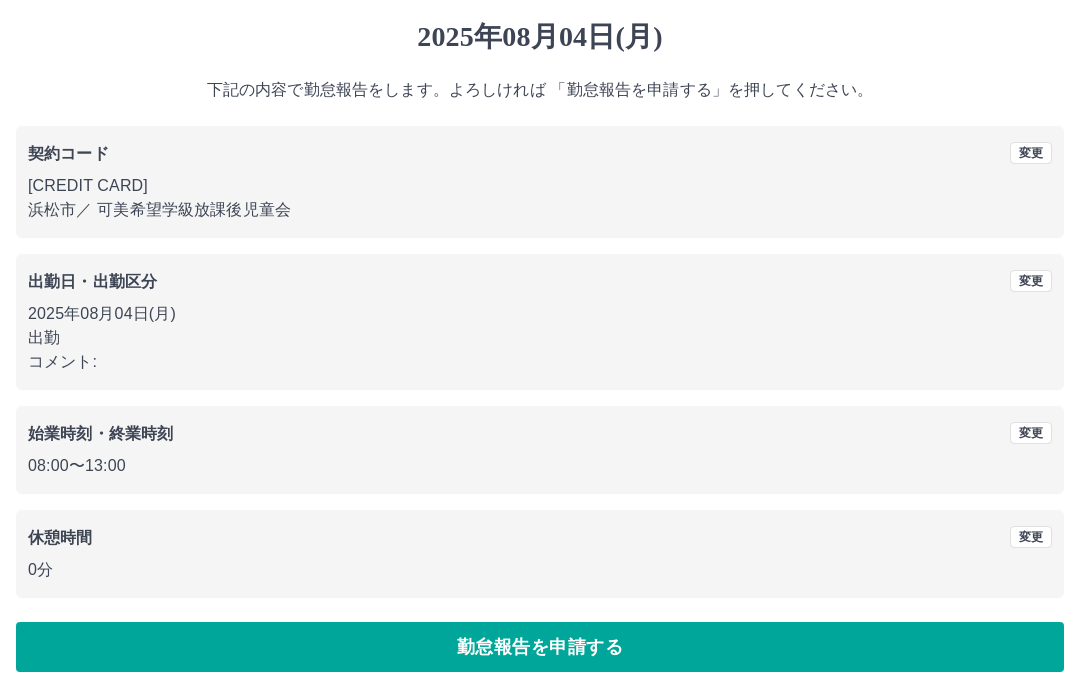 click on "勤怠報告を申請する" at bounding box center (540, 648) 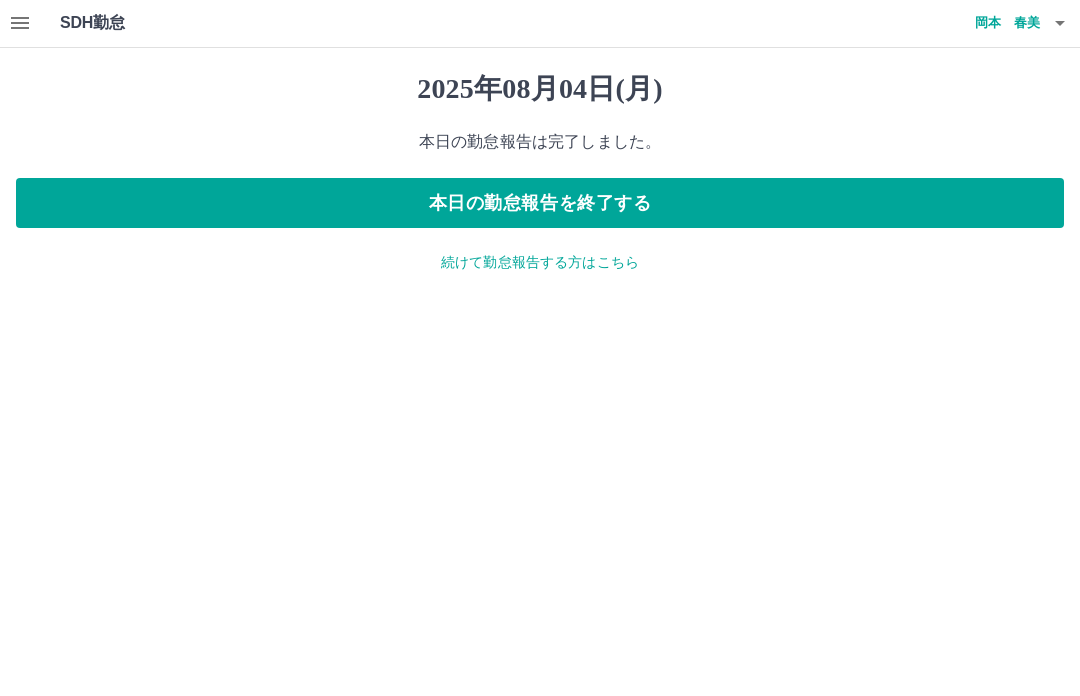 click on "本日の勤怠報告を終了する" at bounding box center [540, 204] 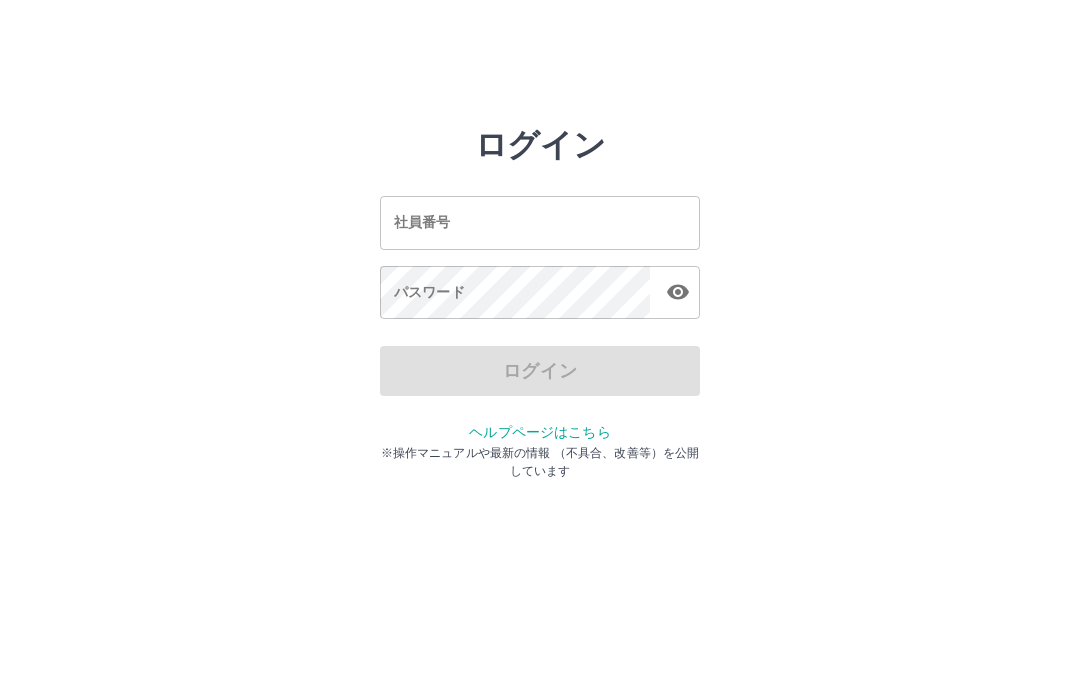 scroll, scrollTop: 0, scrollLeft: 0, axis: both 